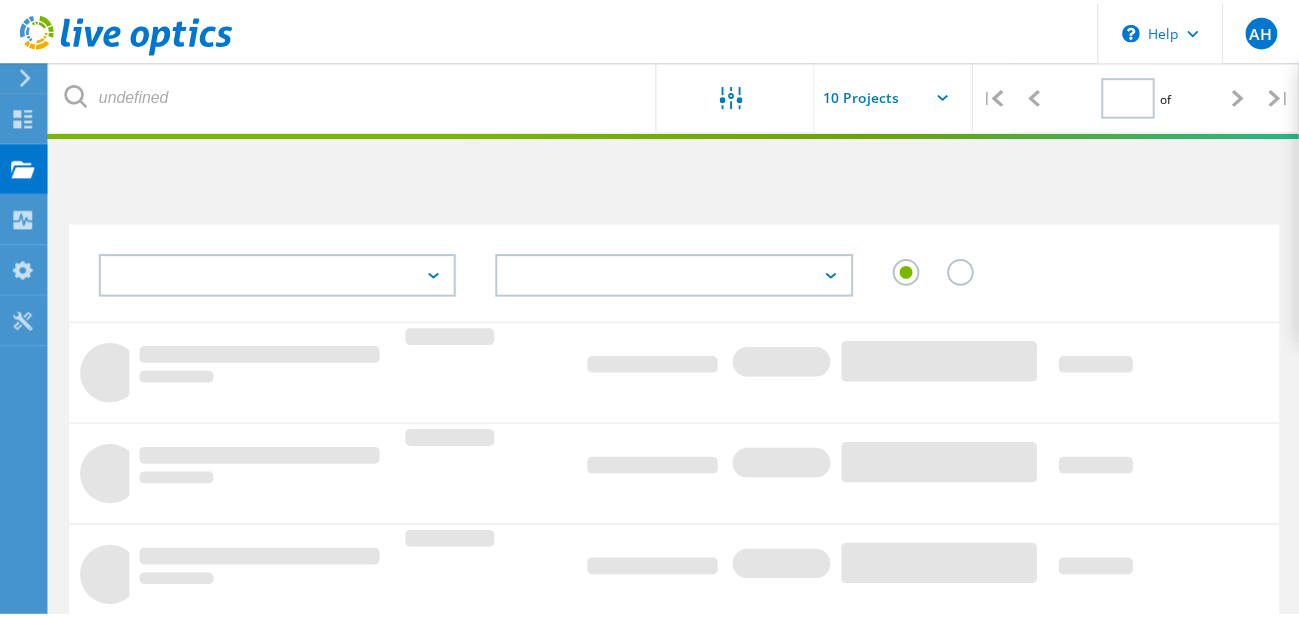 scroll, scrollTop: 0, scrollLeft: 0, axis: both 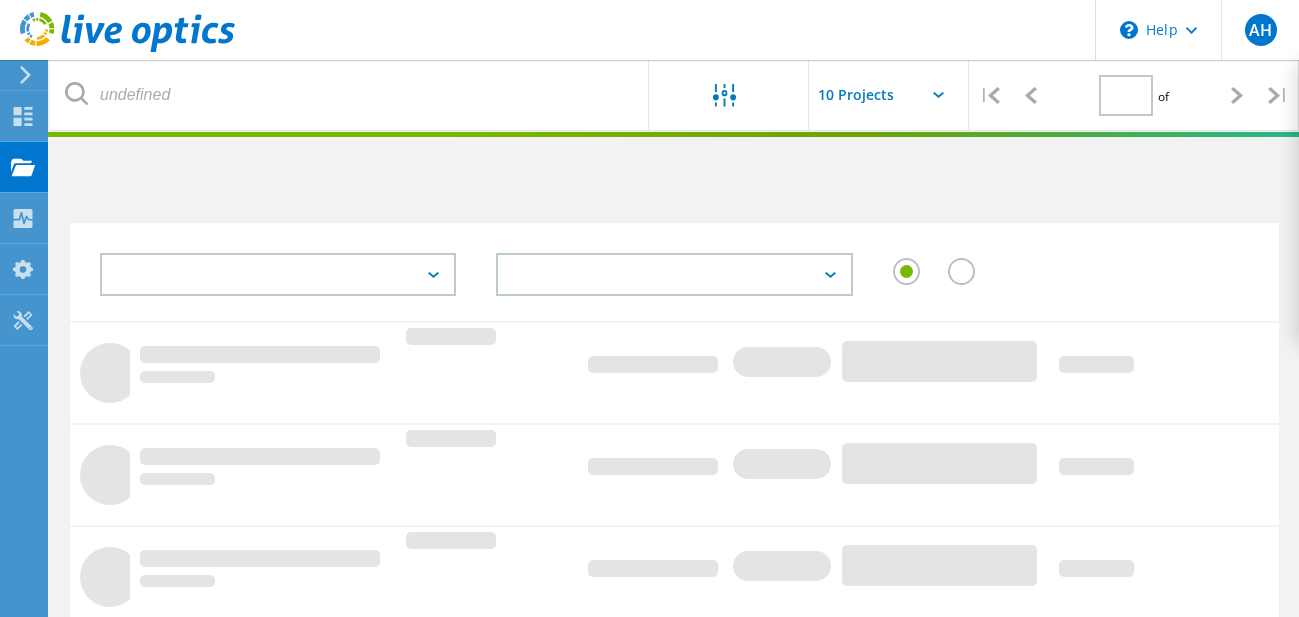 type on "1" 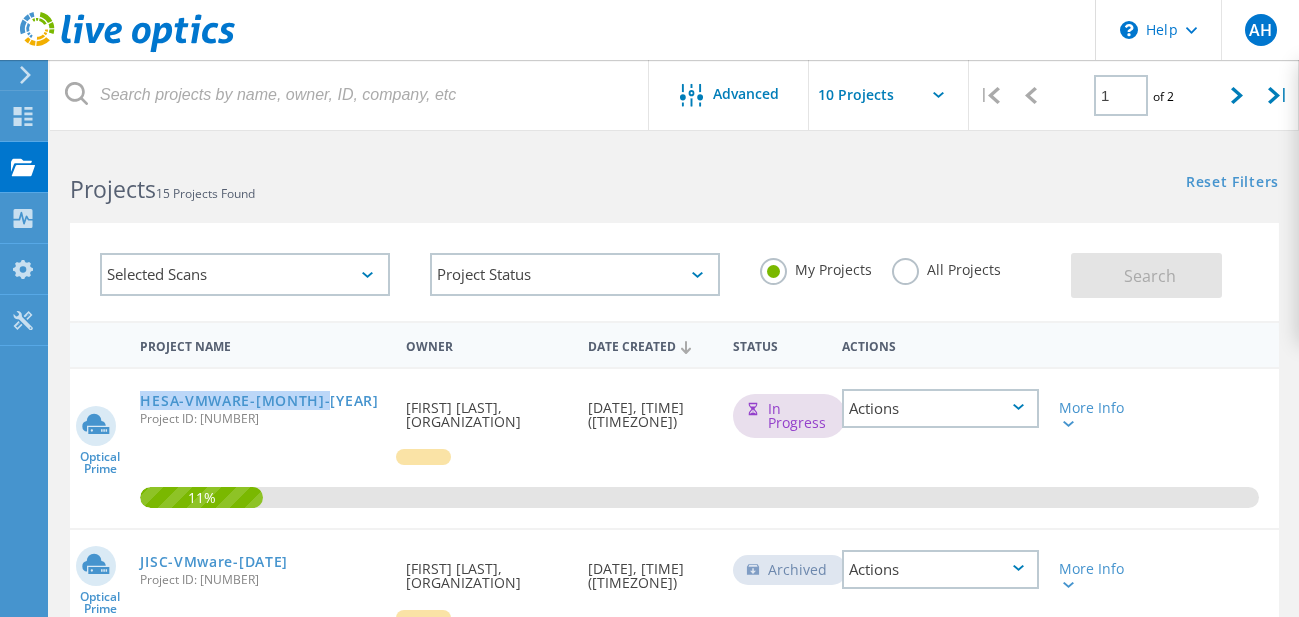 drag, startPoint x: 330, startPoint y: 400, endPoint x: 137, endPoint y: 398, distance: 193.01036 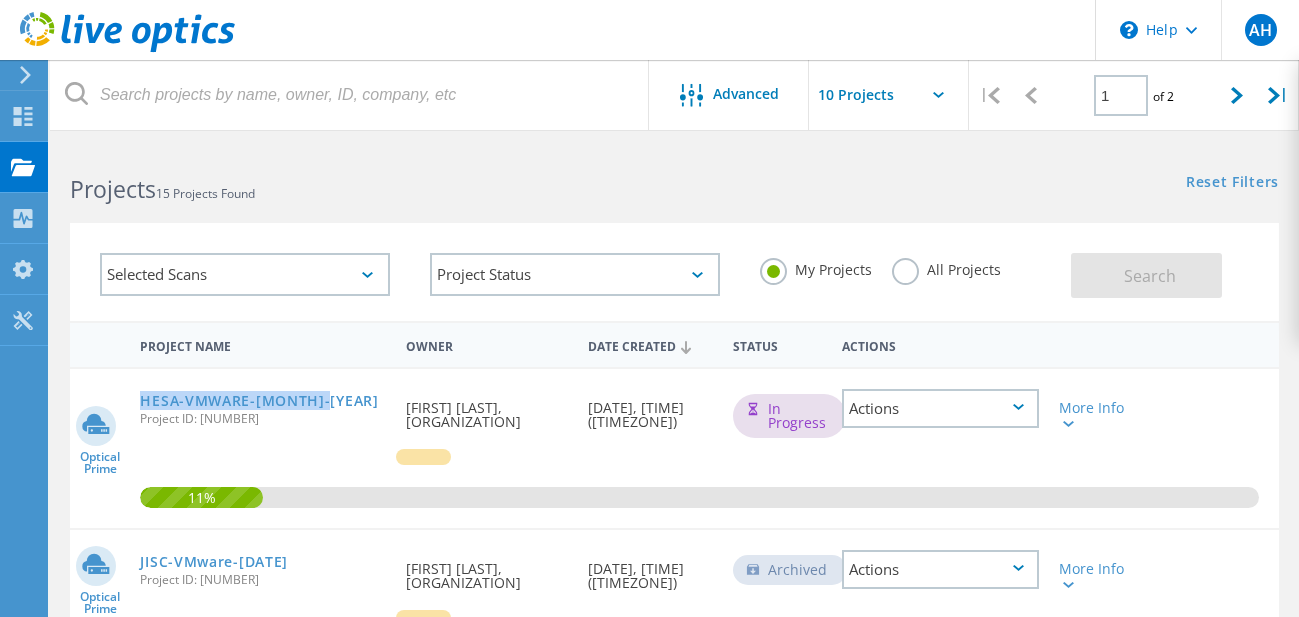 click on "HESA-VMWARE-Aug-2025  Project ID: 3006542" 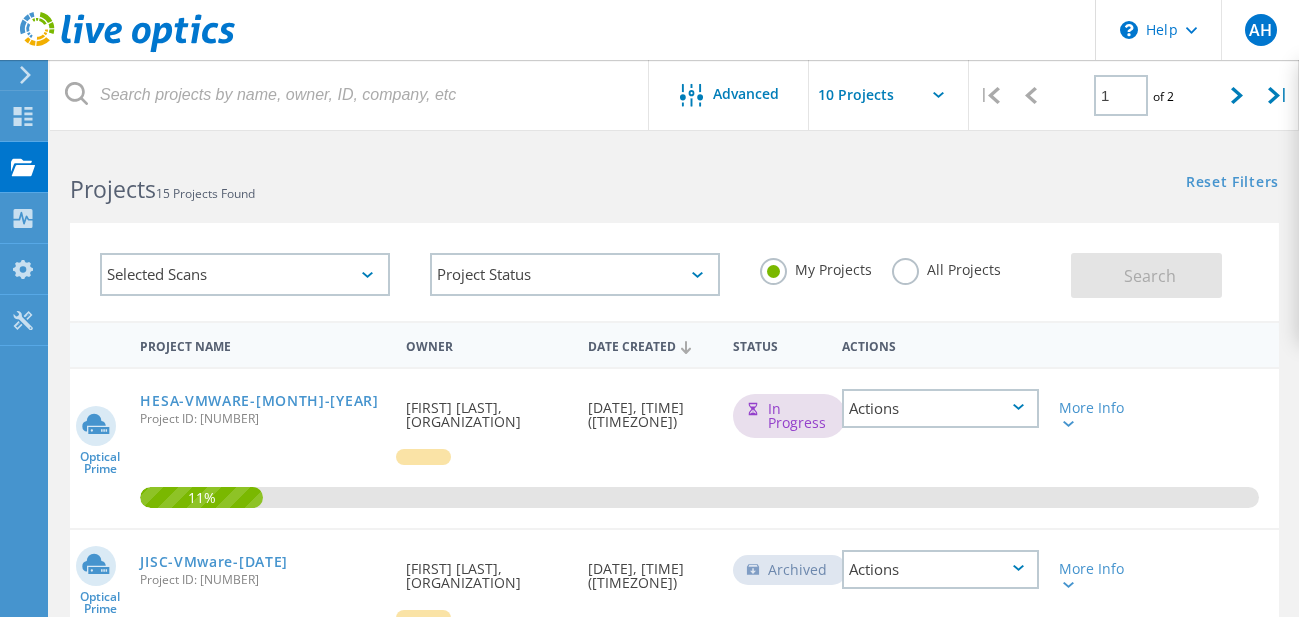 drag, startPoint x: 137, startPoint y: 398, endPoint x: 458, endPoint y: 147, distance: 407.4825 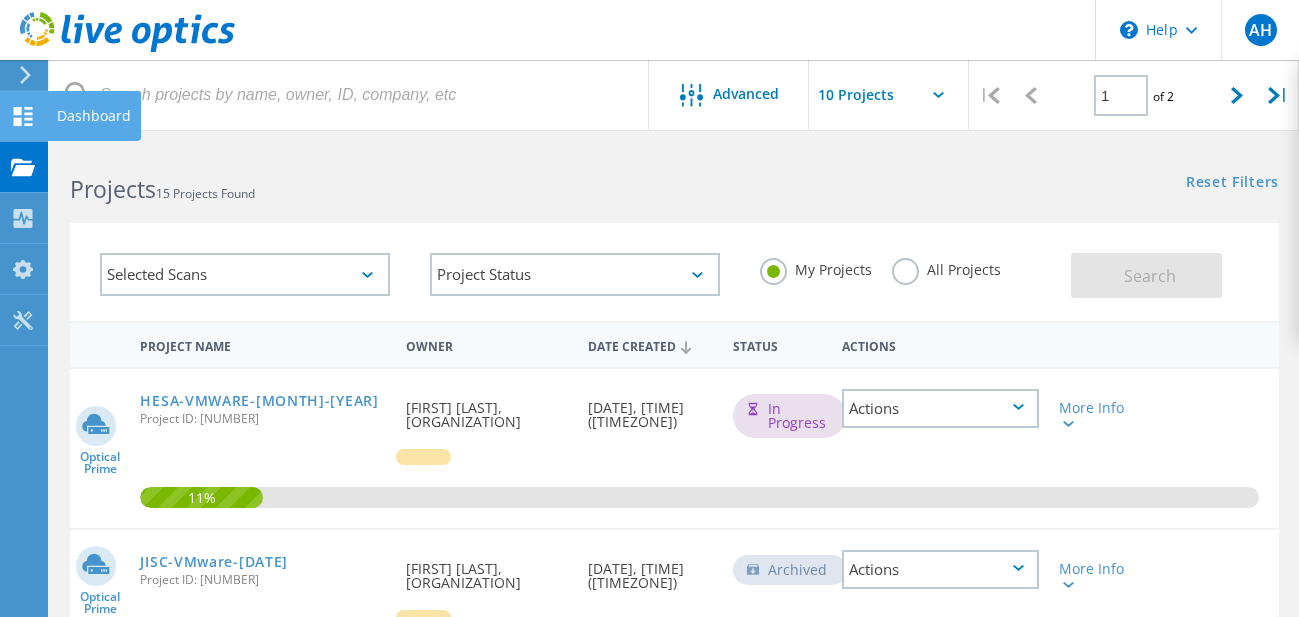 click 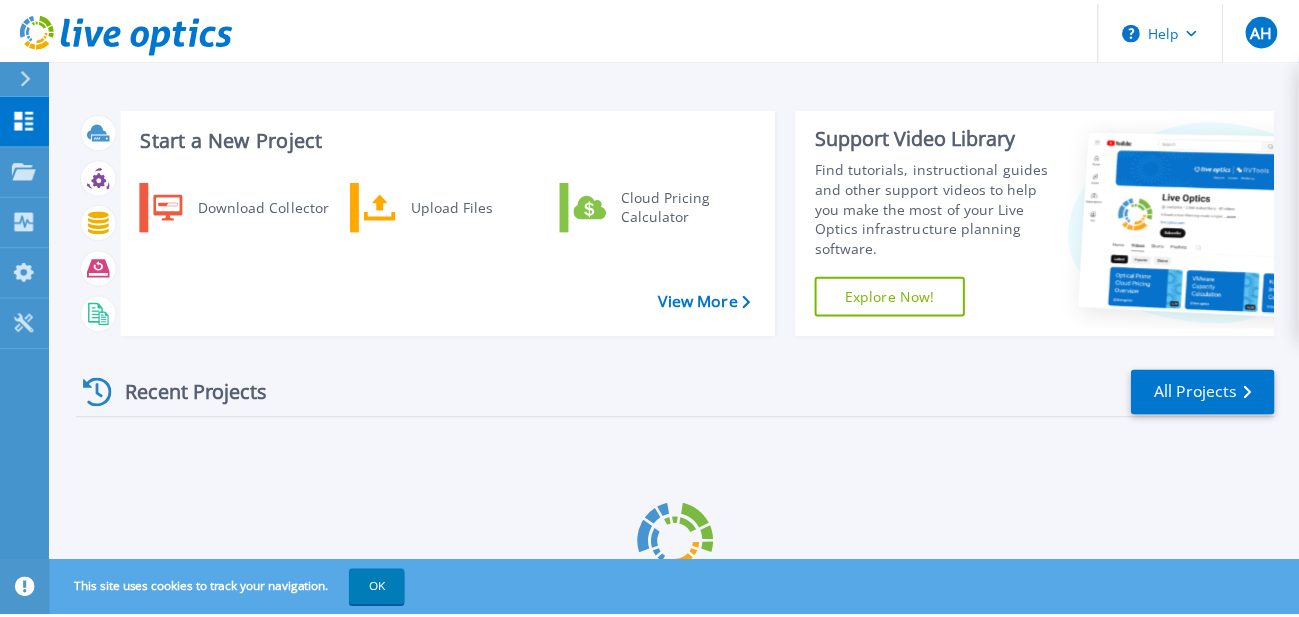 scroll, scrollTop: 0, scrollLeft: 0, axis: both 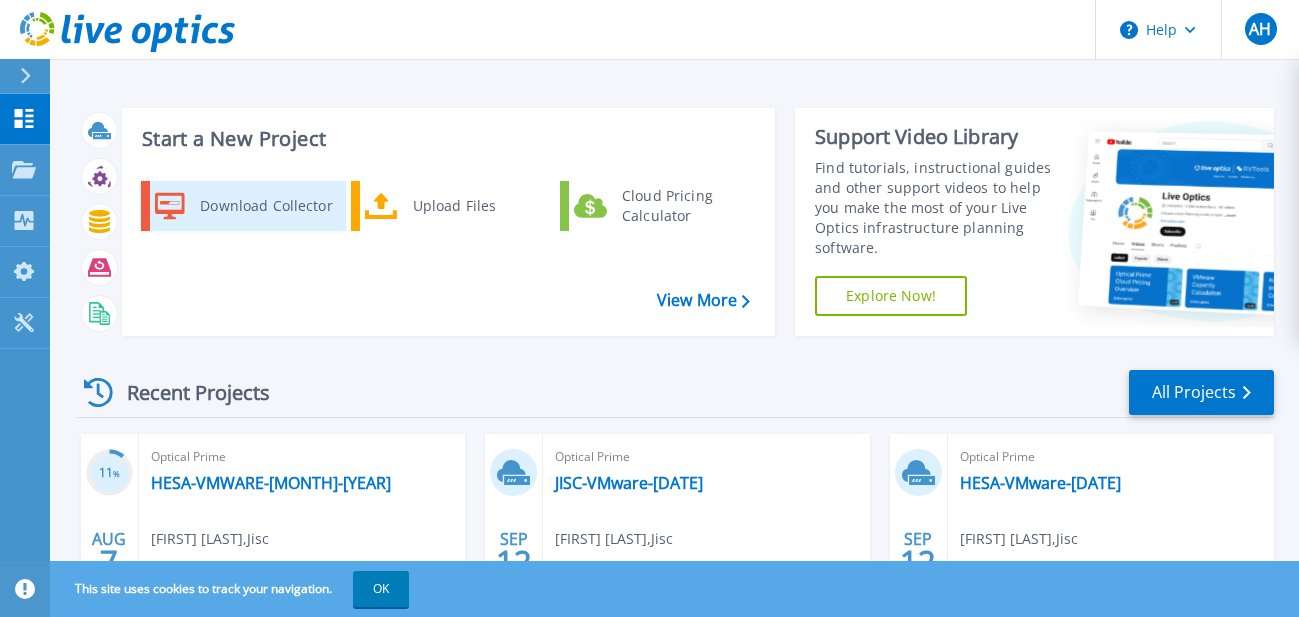 click on "Download Collector" at bounding box center (265, 206) 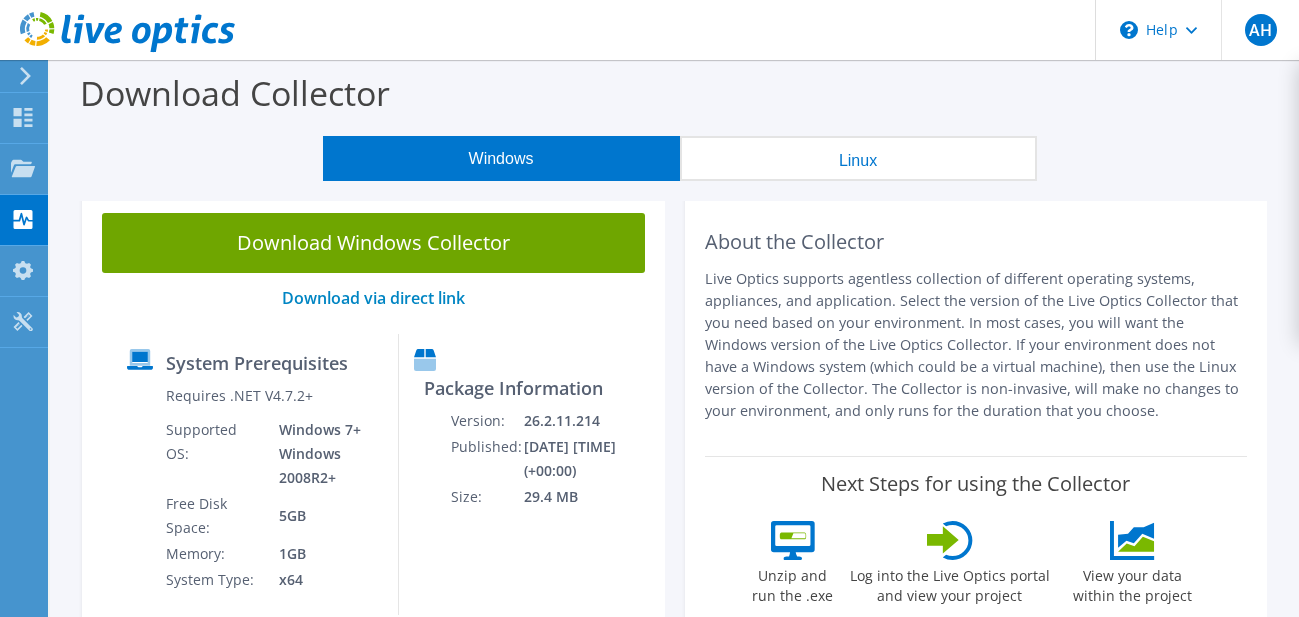 scroll, scrollTop: 0, scrollLeft: 0, axis: both 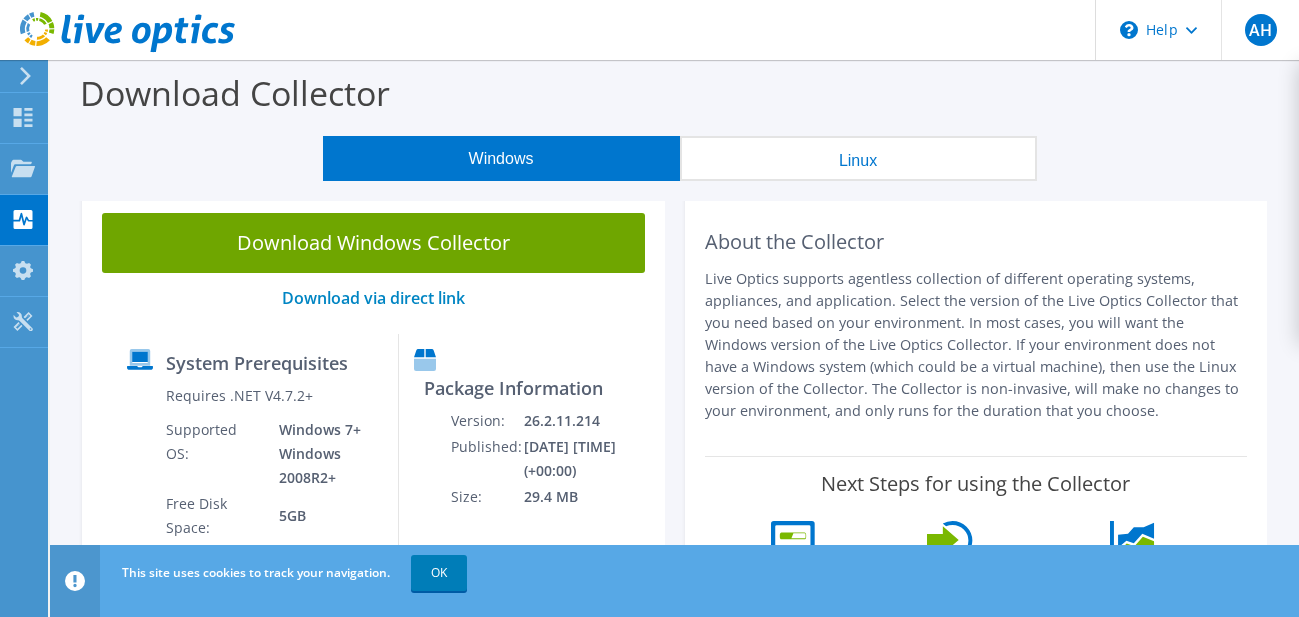 drag, startPoint x: 403, startPoint y: 235, endPoint x: 501, endPoint y: 329, distance: 135.79396 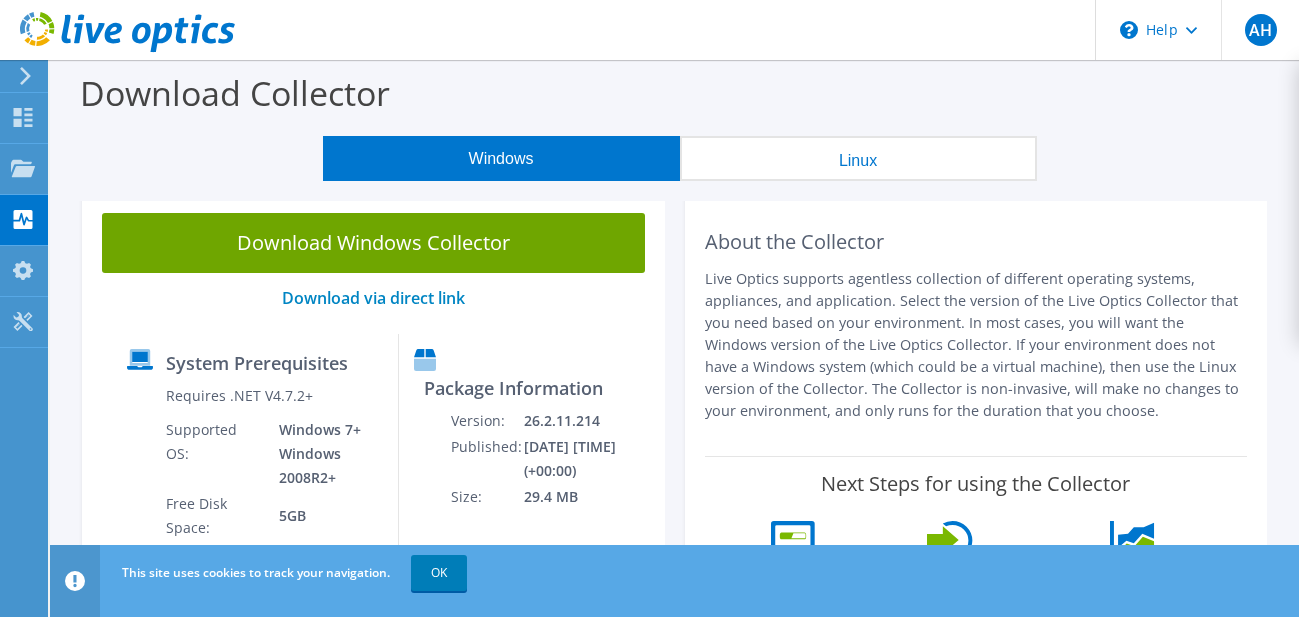 click on "Dashboard
Projects
Search Projects
Upload SIOKIT & Files
Optical Prime Collector Runs
Dossier" at bounding box center (-66, 338) 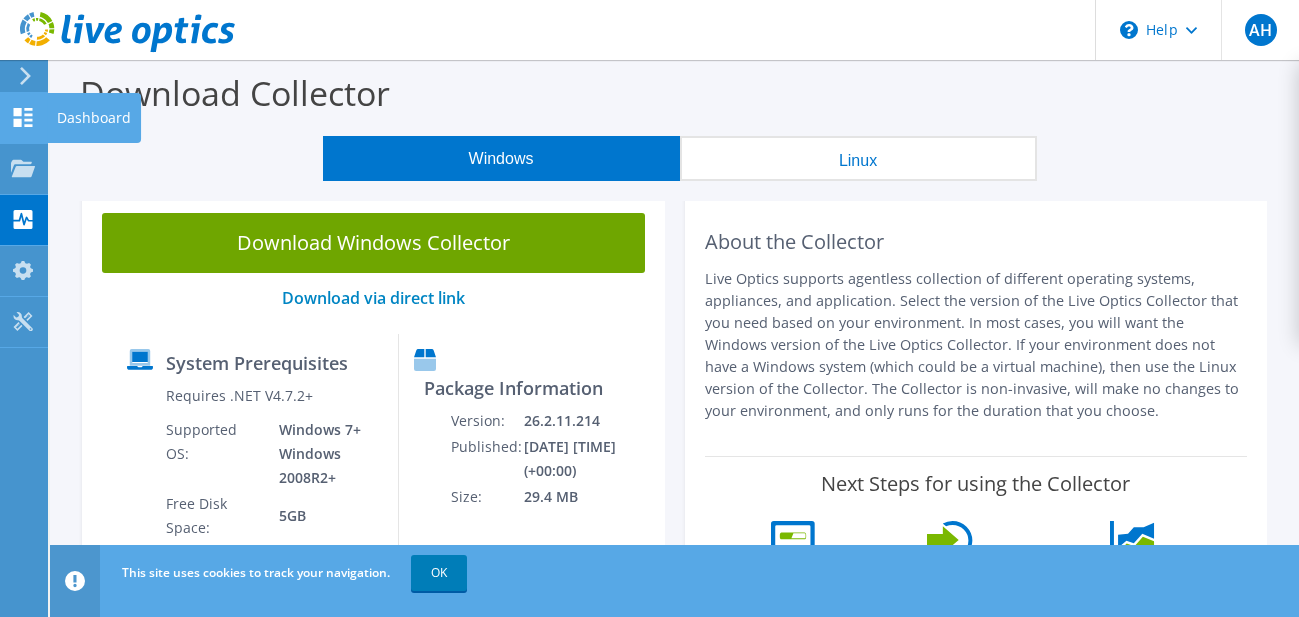 click 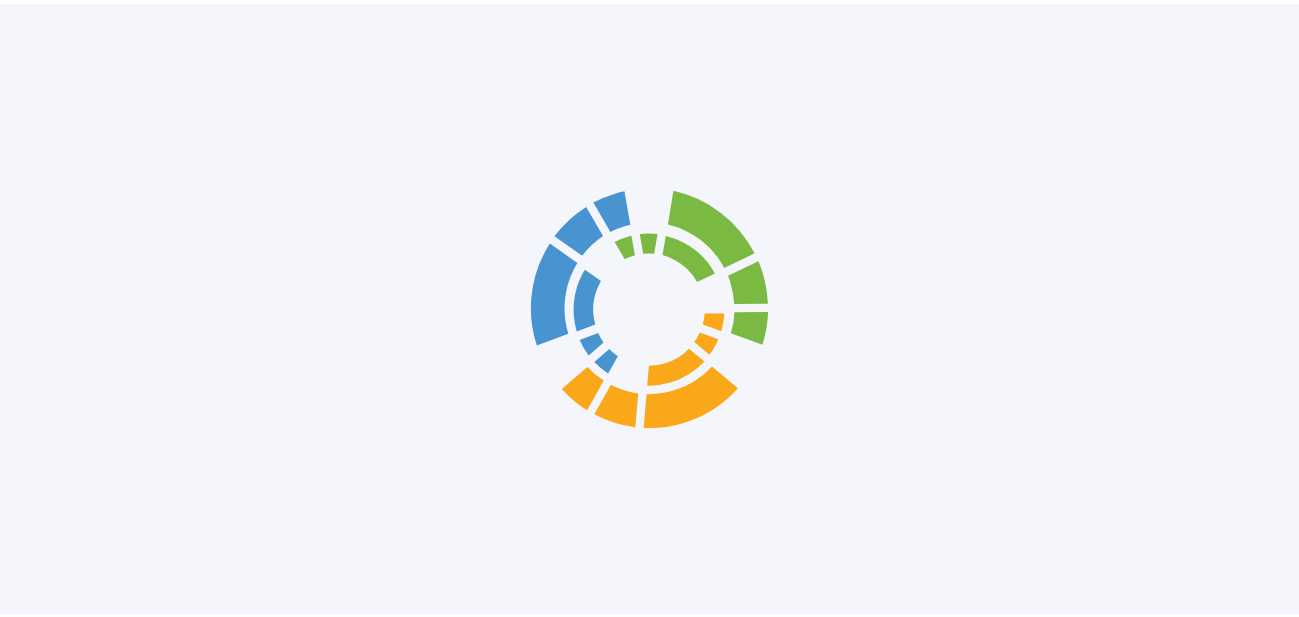 scroll, scrollTop: 0, scrollLeft: 0, axis: both 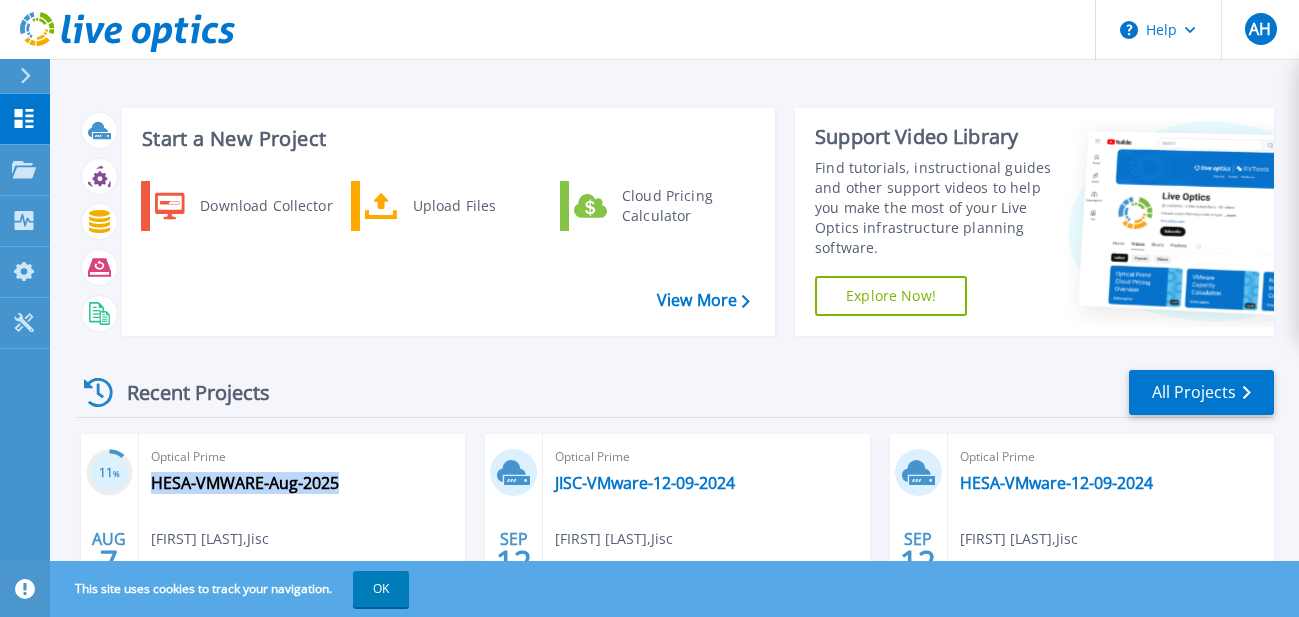 drag, startPoint x: 345, startPoint y: 486, endPoint x: 149, endPoint y: 486, distance: 196 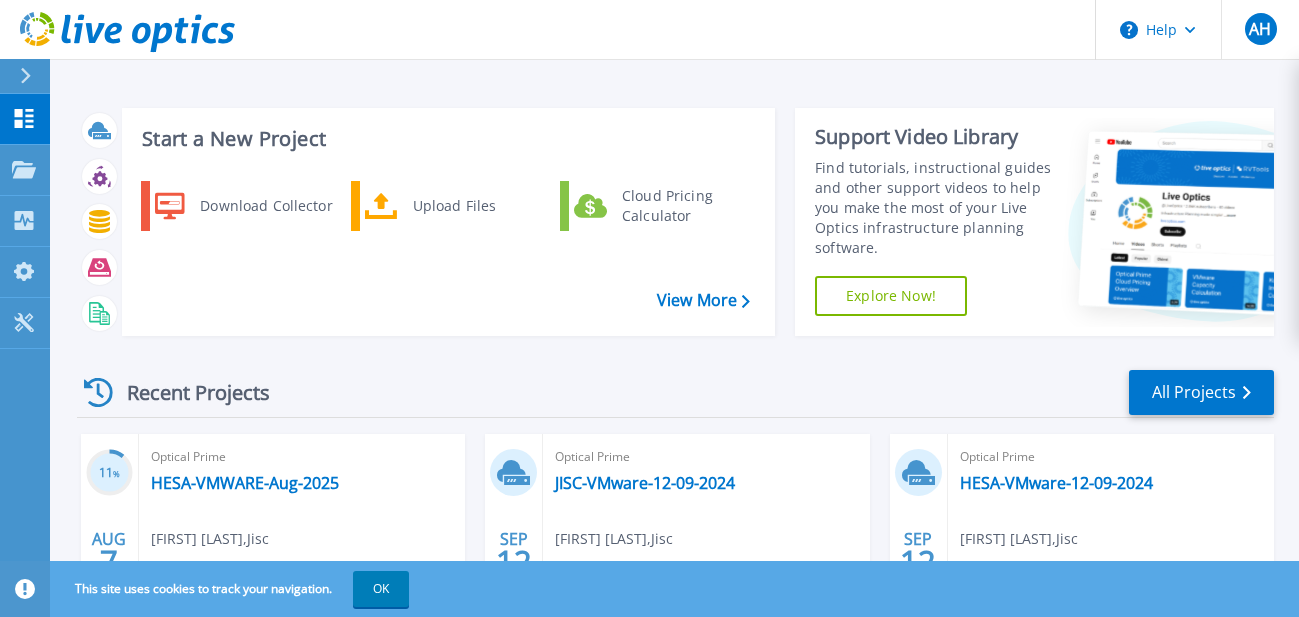 click on "Dashboard Dashboard Projects Projects Search Projects Upload SIOKIT & Files Optical Prime Collector Runs Collectors Collectors Download Collector Dossier My Profile My Profile Tools Tools" at bounding box center [25, 356] 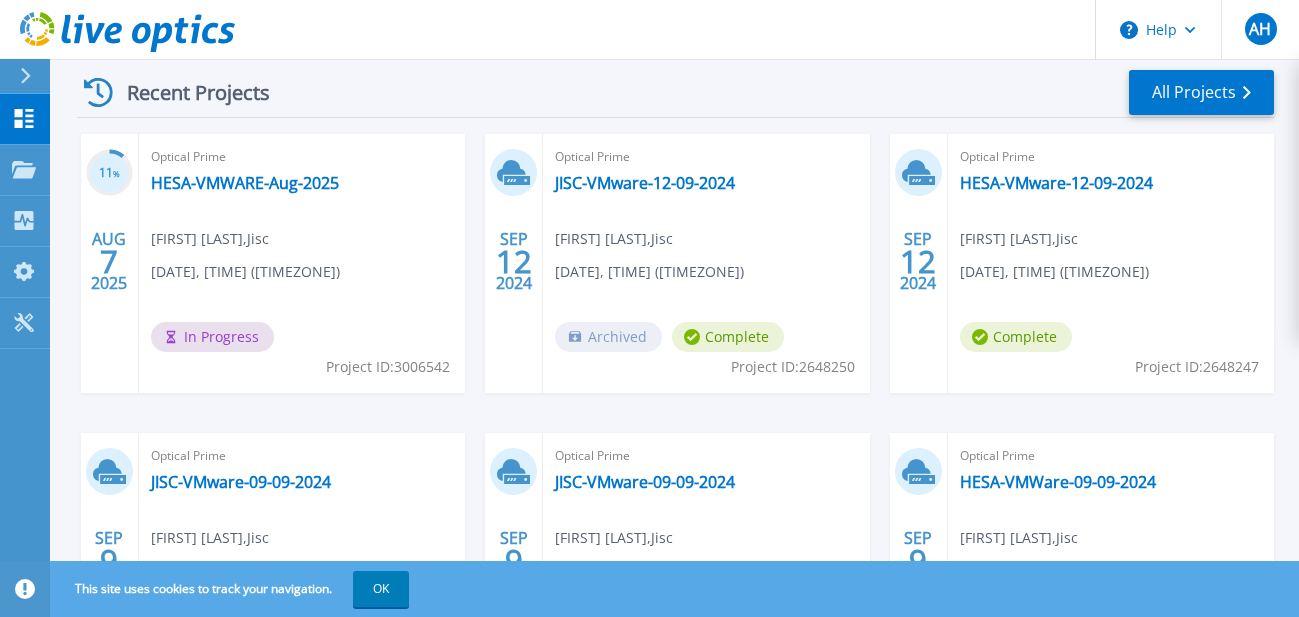 scroll, scrollTop: 0, scrollLeft: 0, axis: both 